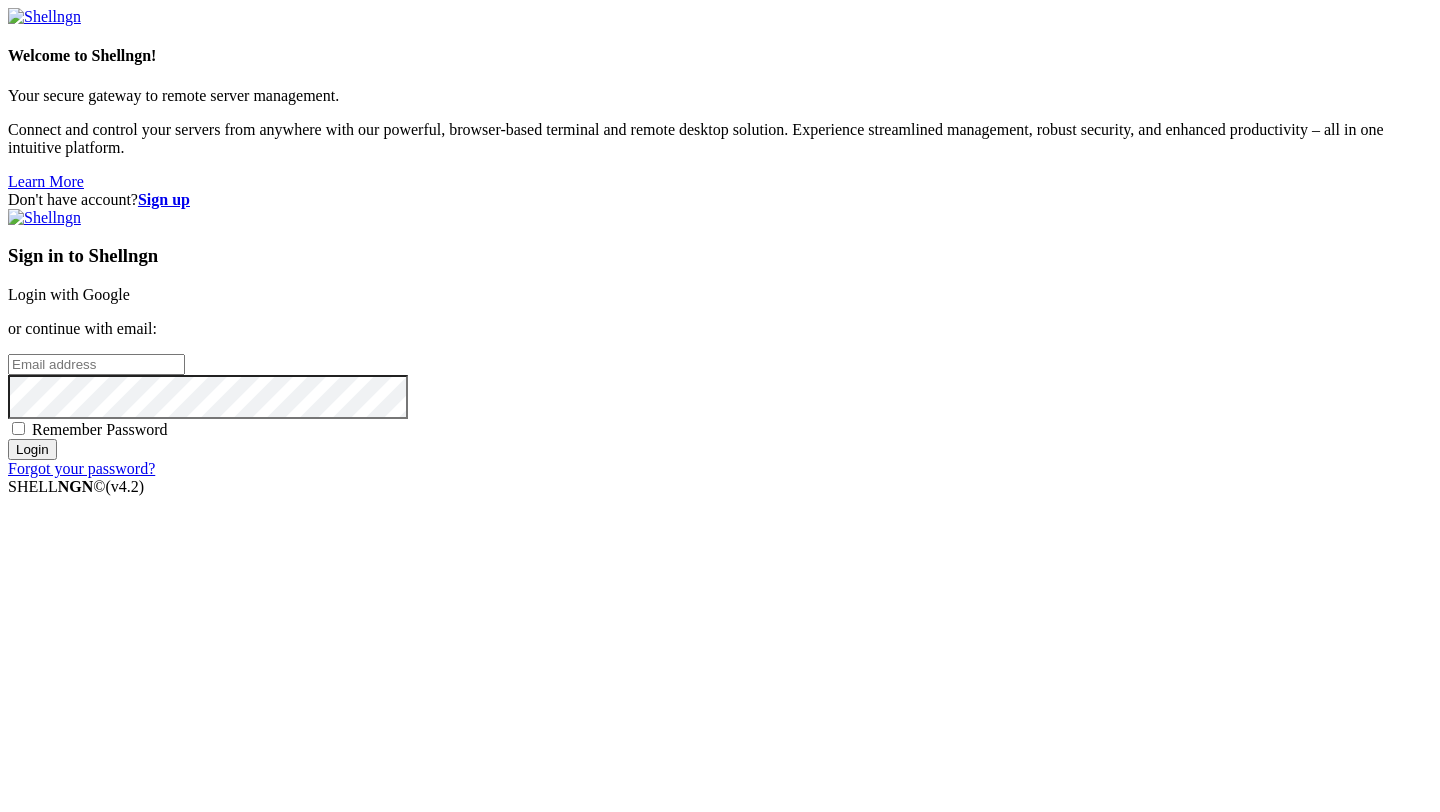 scroll, scrollTop: 0, scrollLeft: 0, axis: both 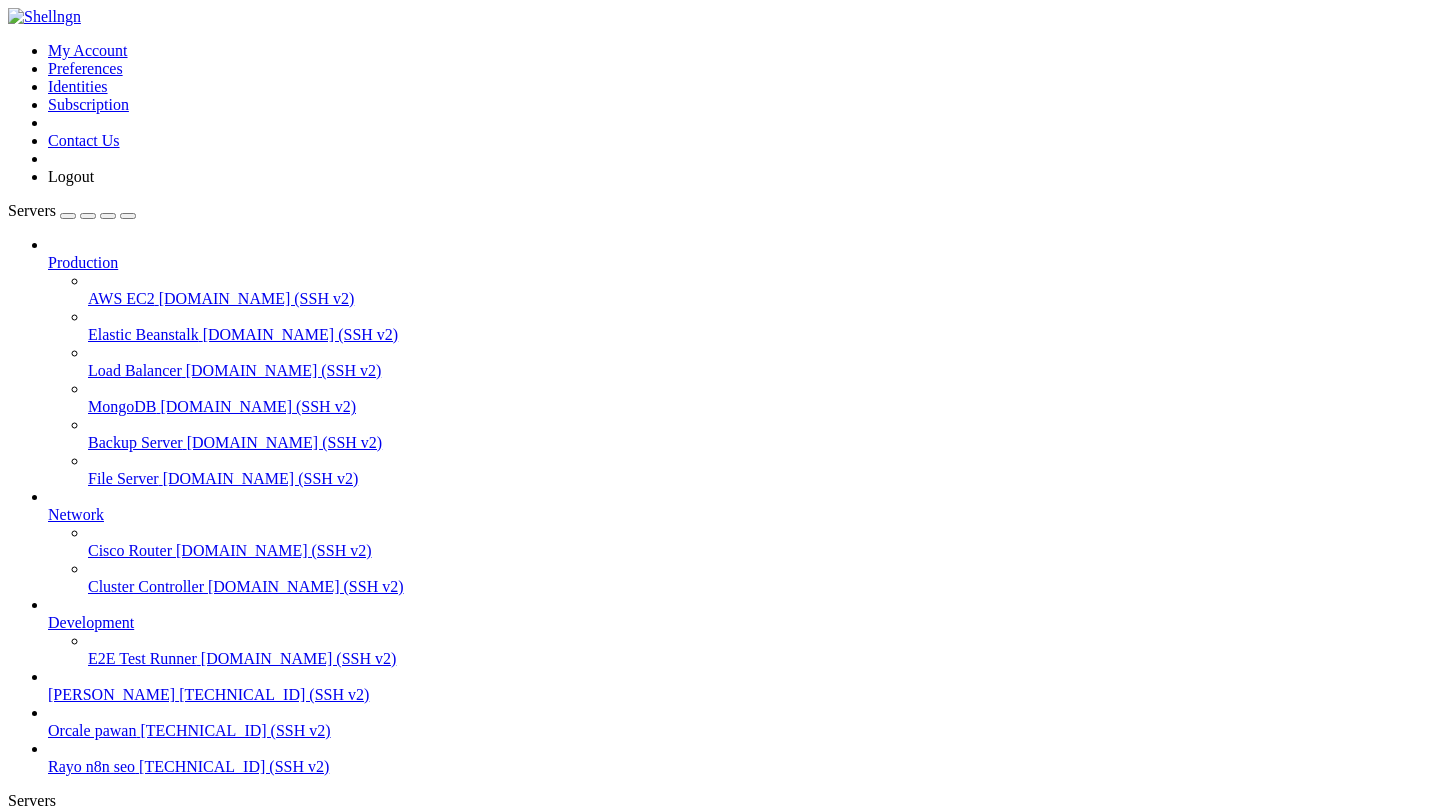 click on "[PERSON_NAME]" at bounding box center [111, 694] 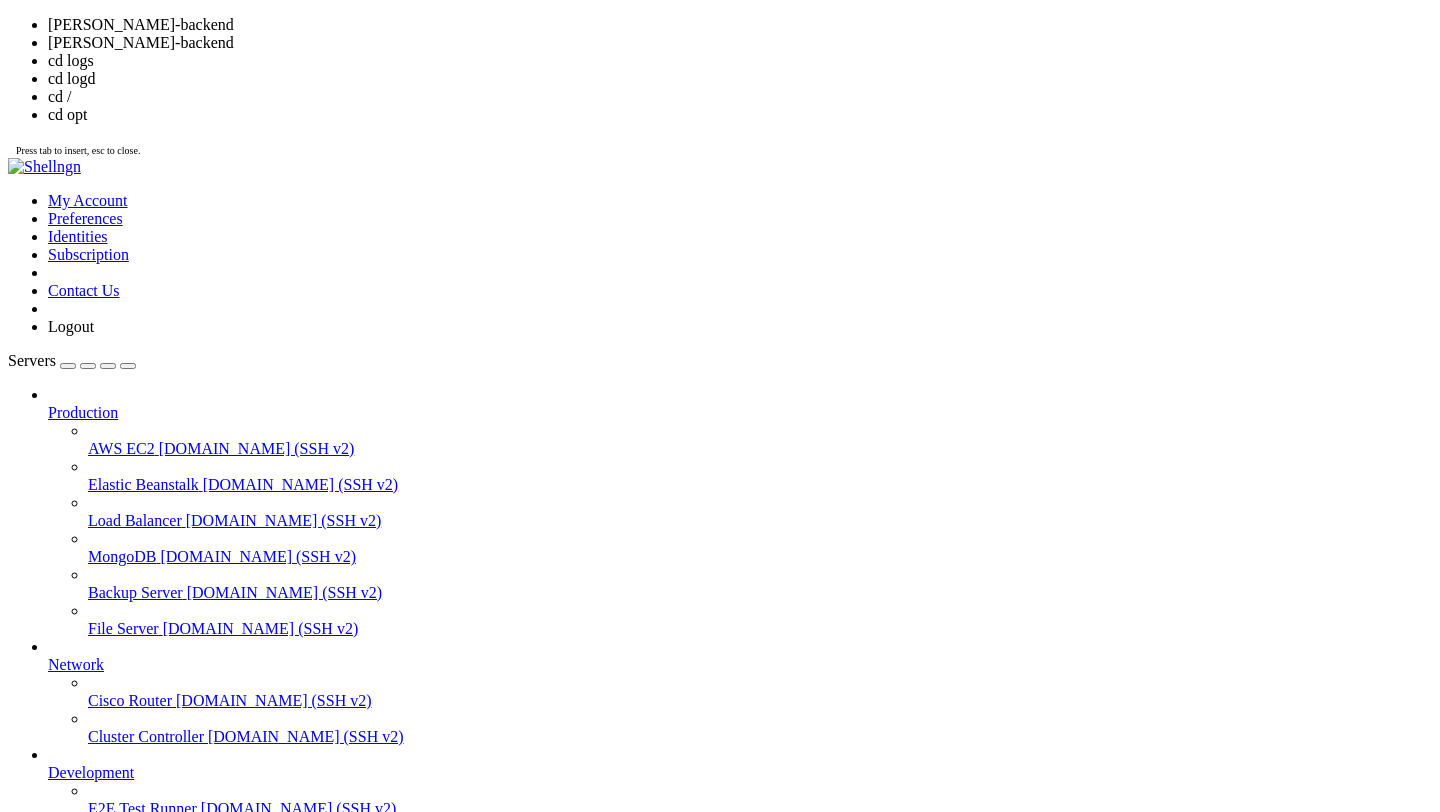 click on "alembic.ini                      fastapi_server.log         server.log                     test_gsc_report.pdf" 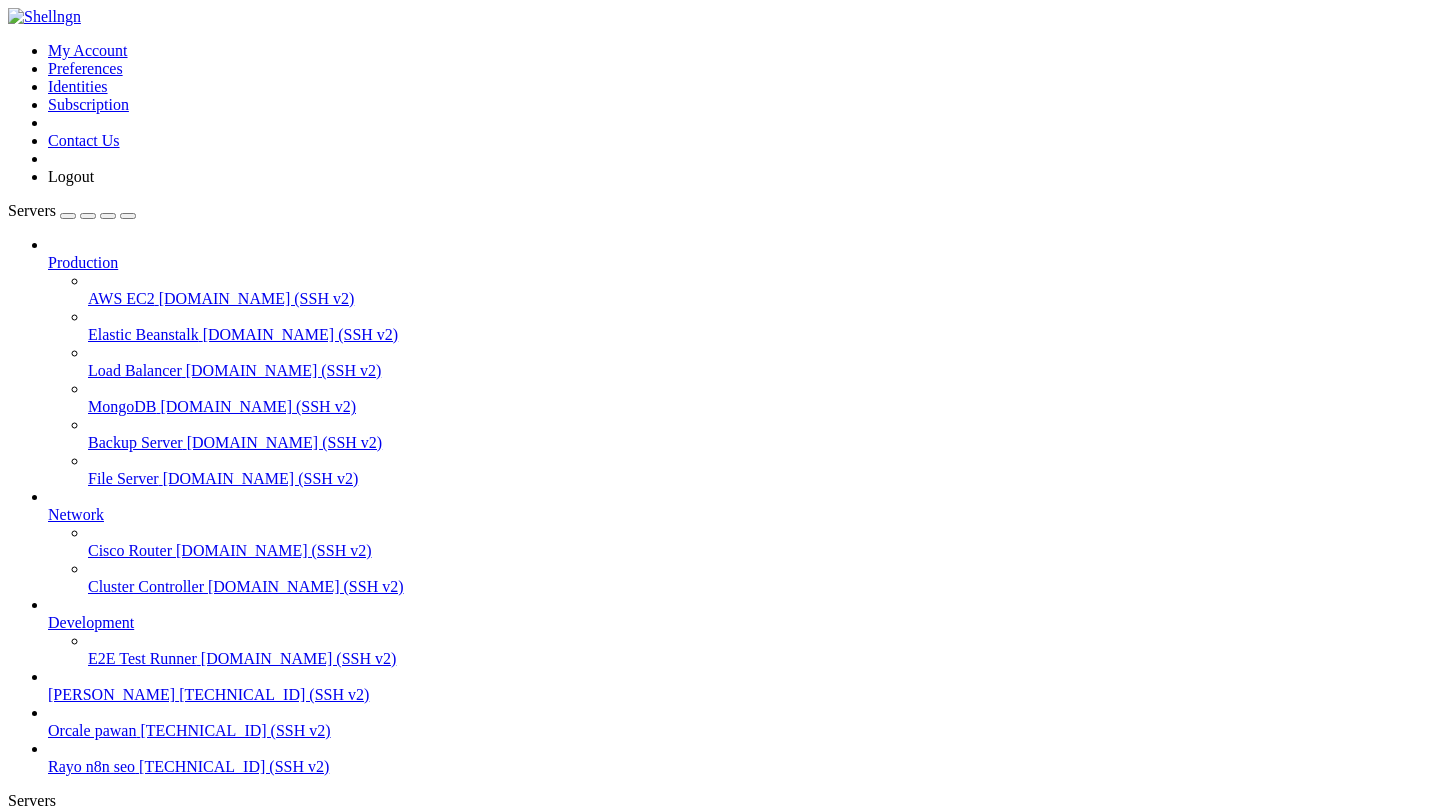 scroll, scrollTop: 3576, scrollLeft: 0, axis: vertical 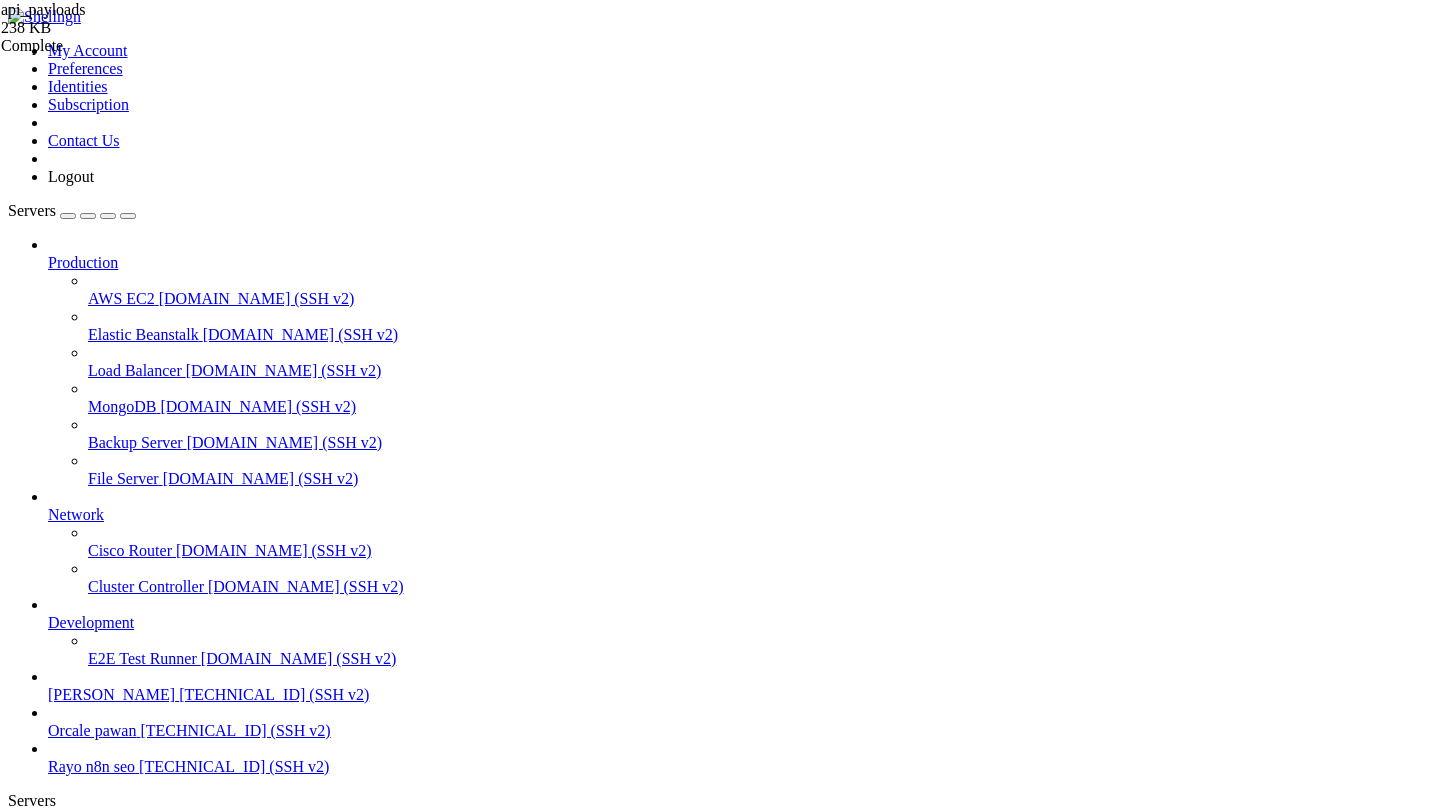 click on "Reconnect" at bounding box center (48, 2103) 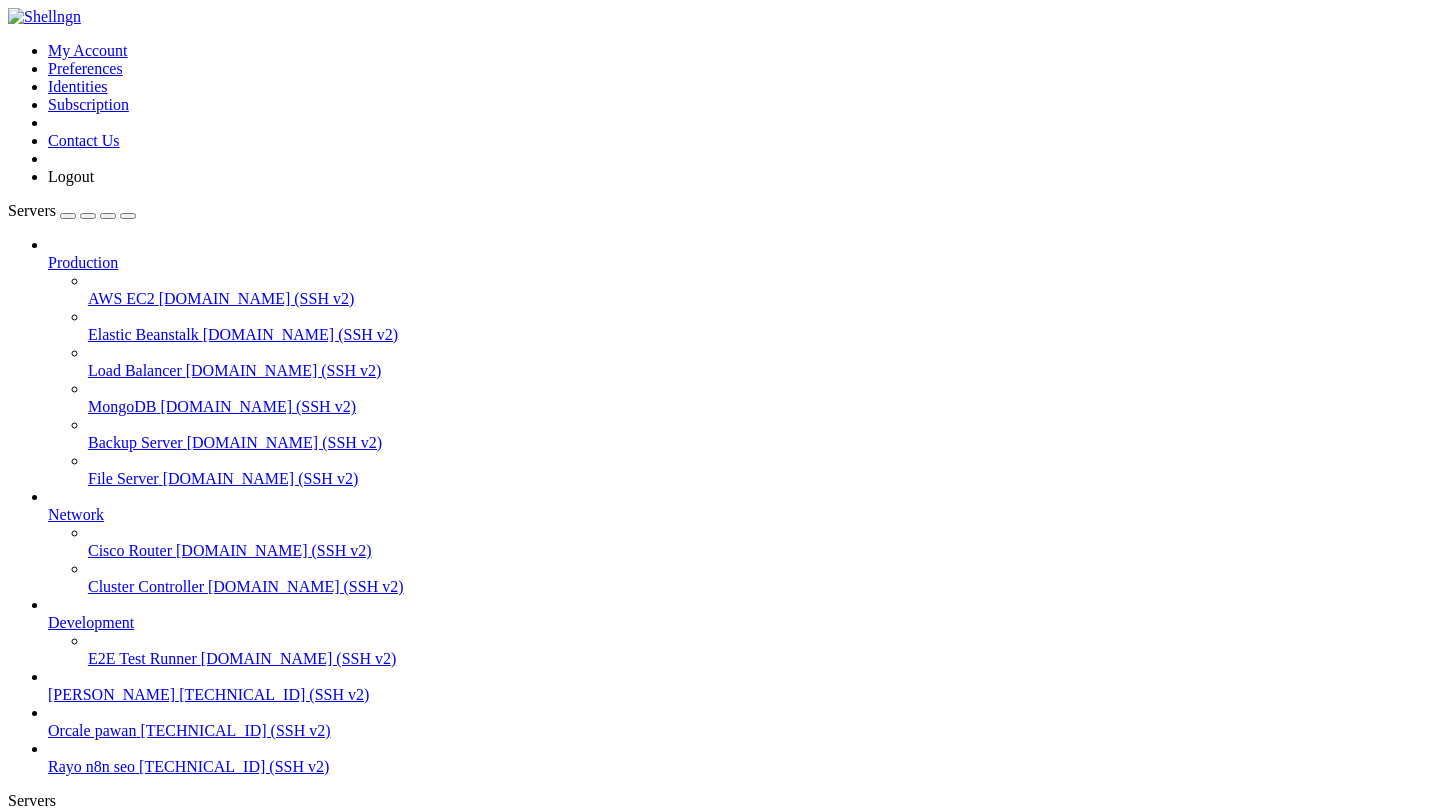 click 